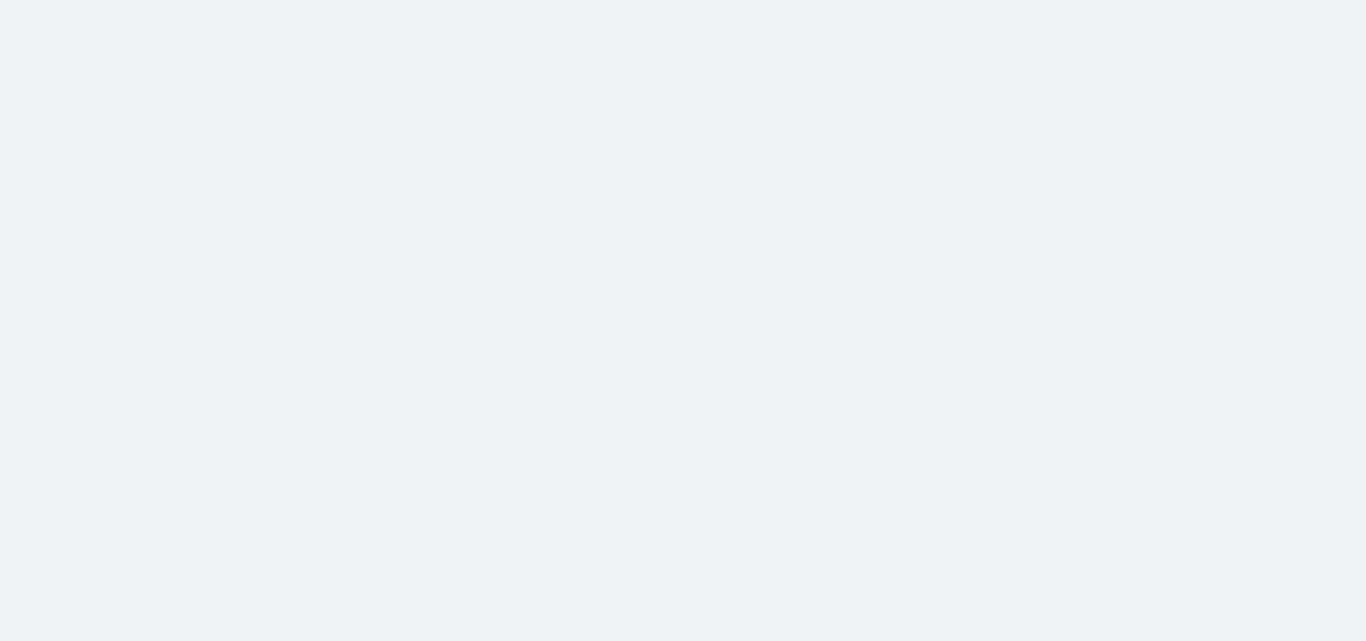 scroll, scrollTop: 0, scrollLeft: 0, axis: both 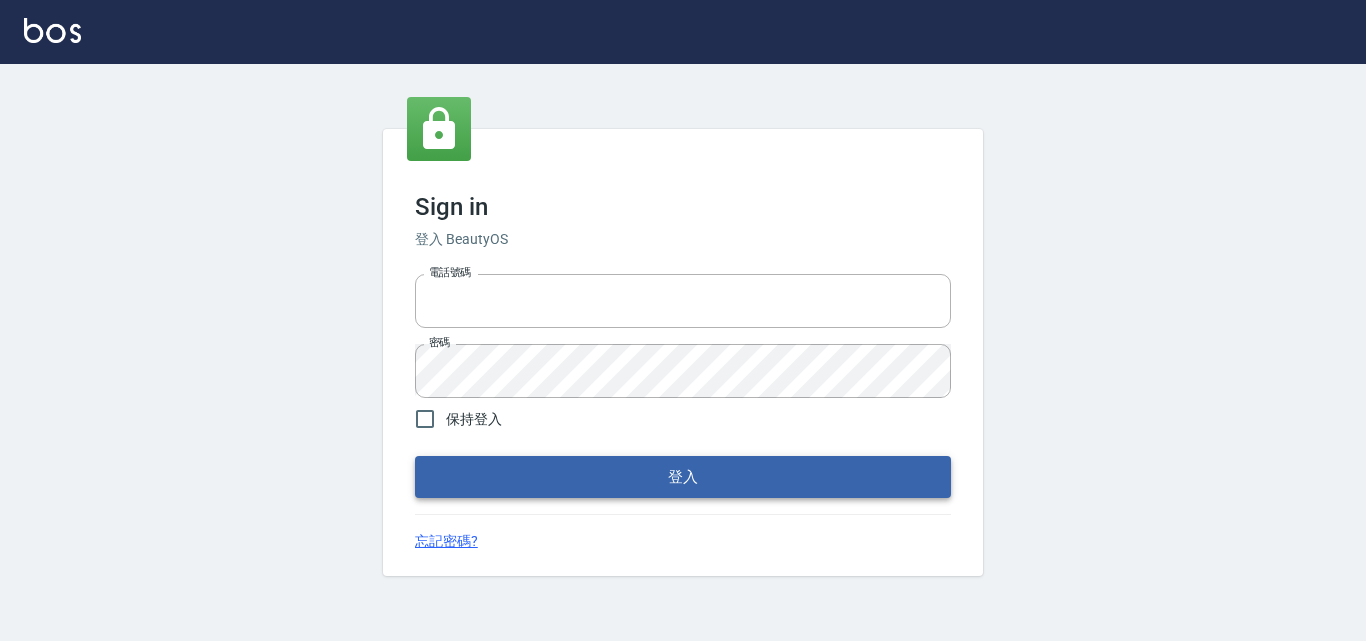 type on "0422211177" 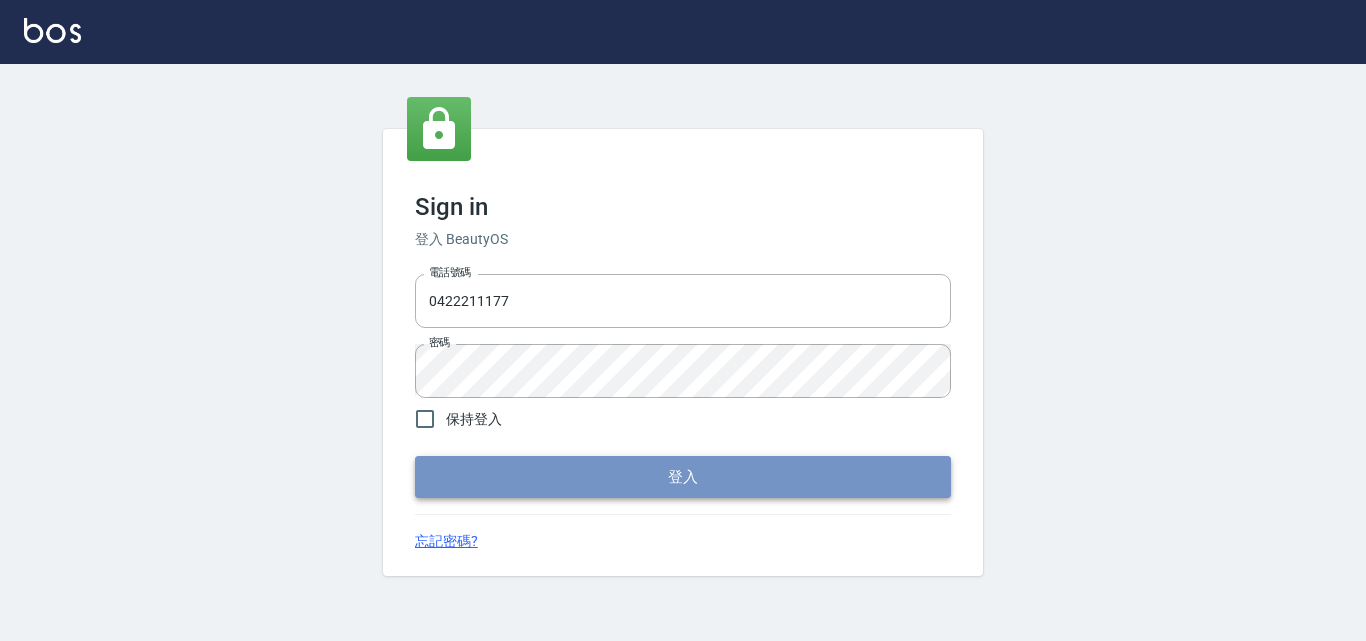 click on "登入" at bounding box center (683, 477) 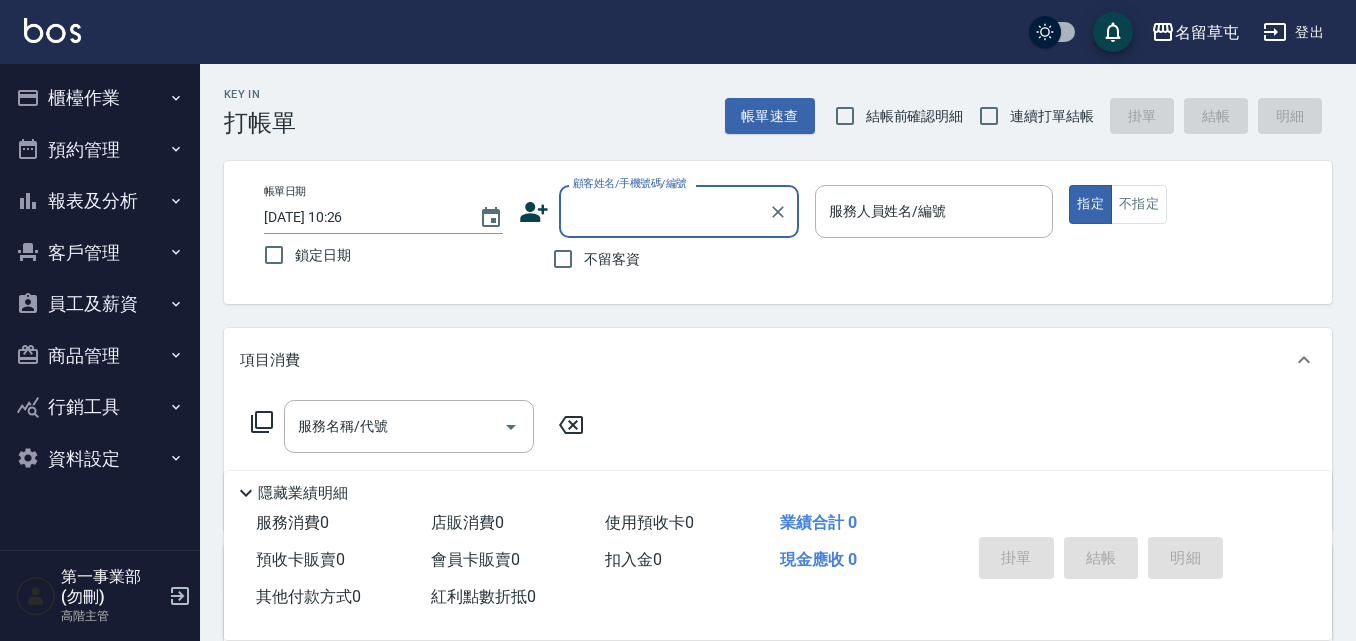 click on "報表及分析" at bounding box center [100, 201] 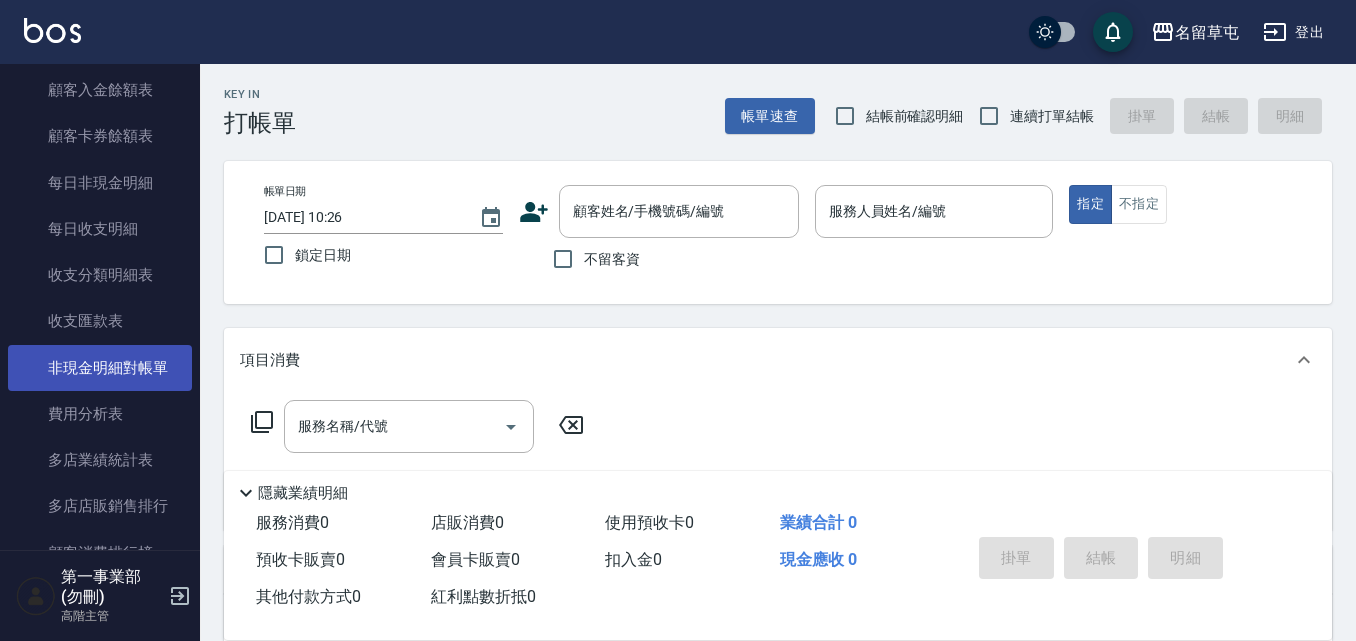 scroll, scrollTop: 1600, scrollLeft: 0, axis: vertical 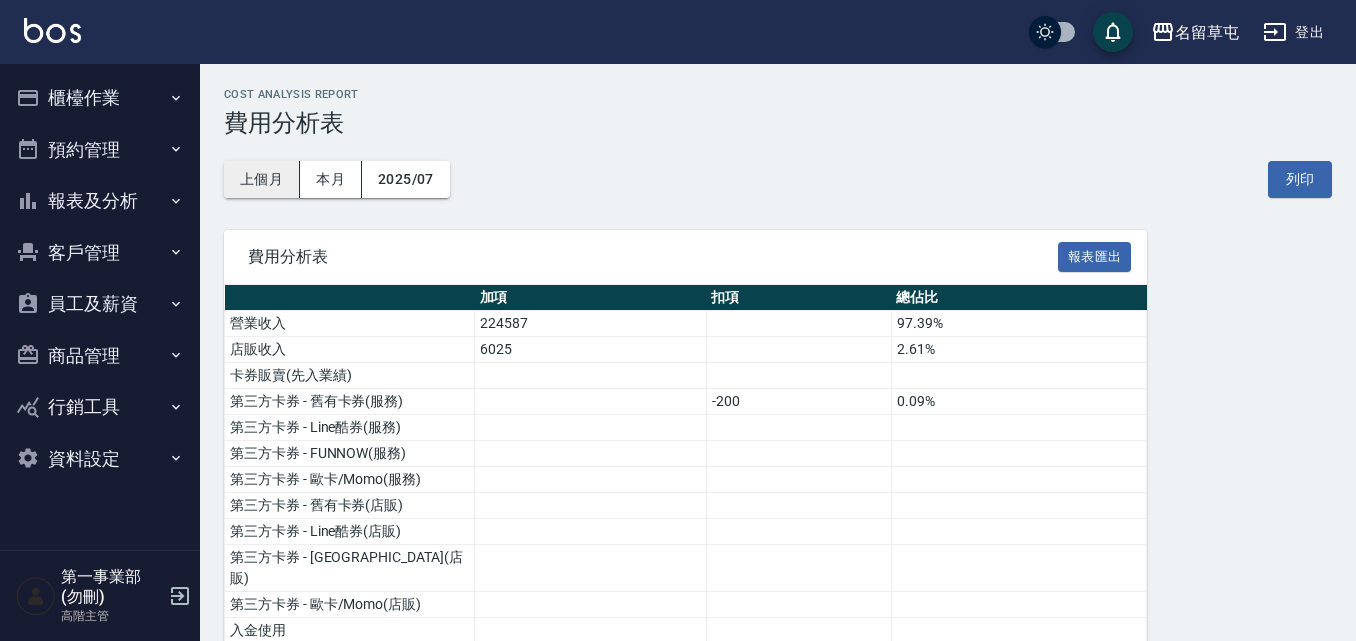 click on "上個月" at bounding box center (262, 179) 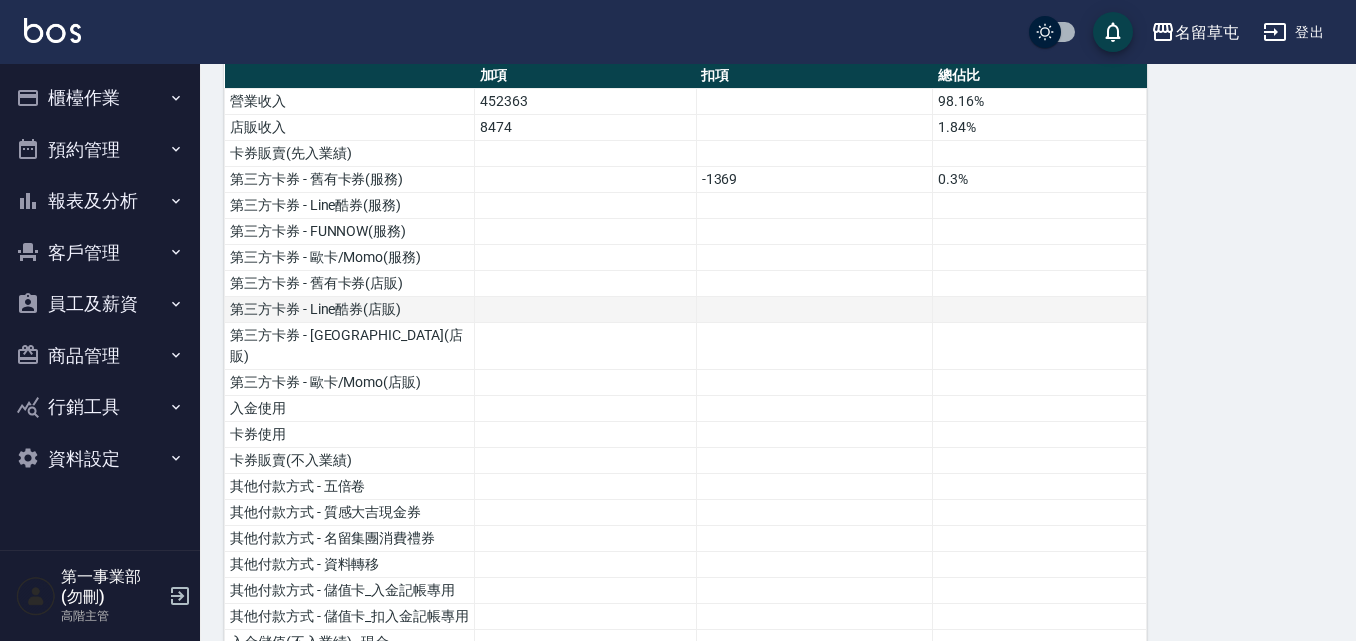 scroll, scrollTop: 100, scrollLeft: 0, axis: vertical 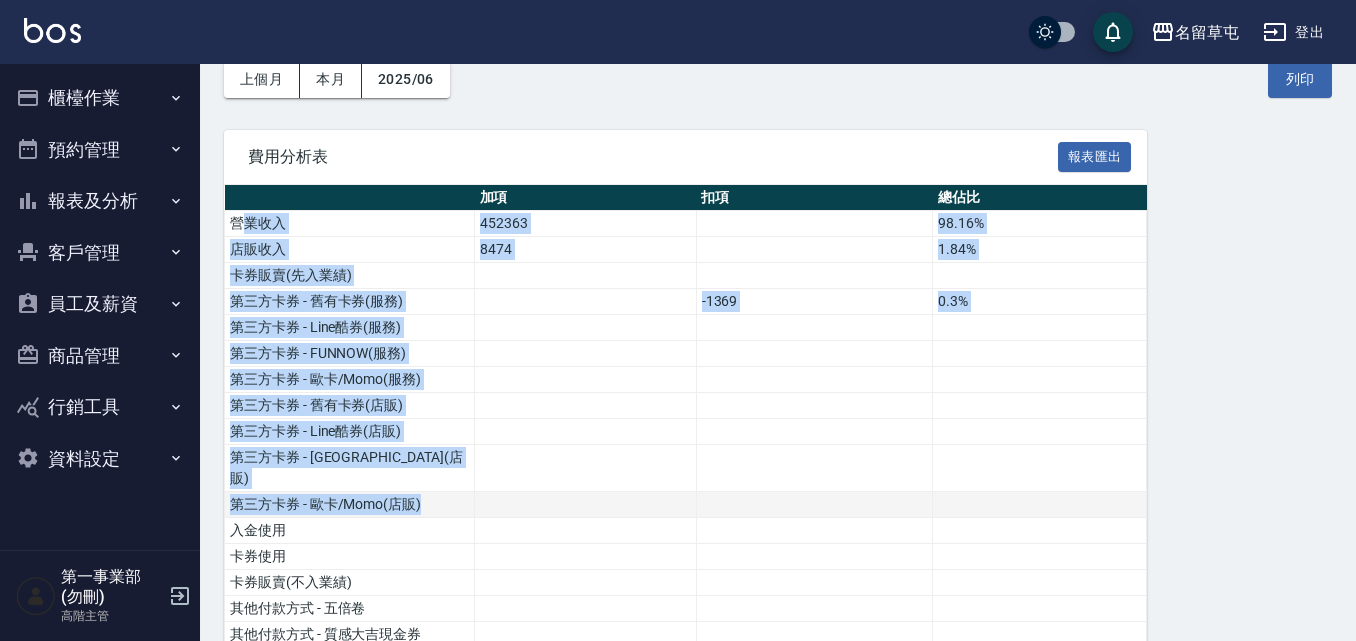 drag, startPoint x: 237, startPoint y: 217, endPoint x: 449, endPoint y: 484, distance: 340.92963 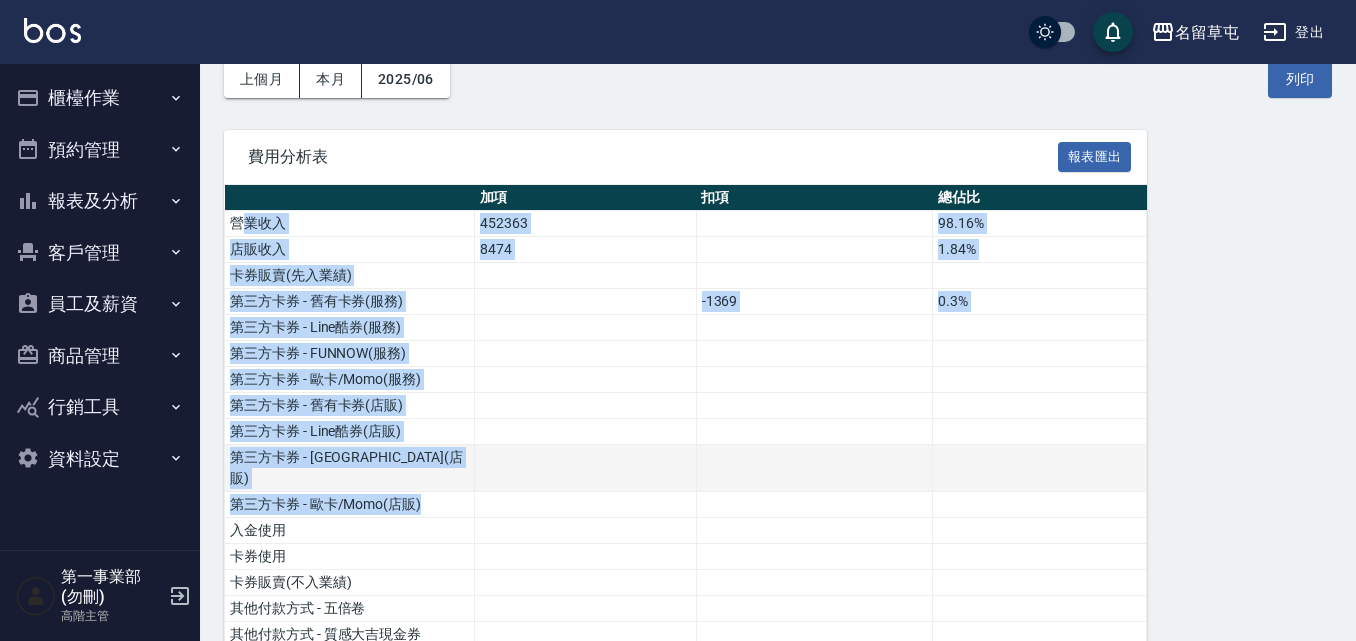 click at bounding box center (586, 468) 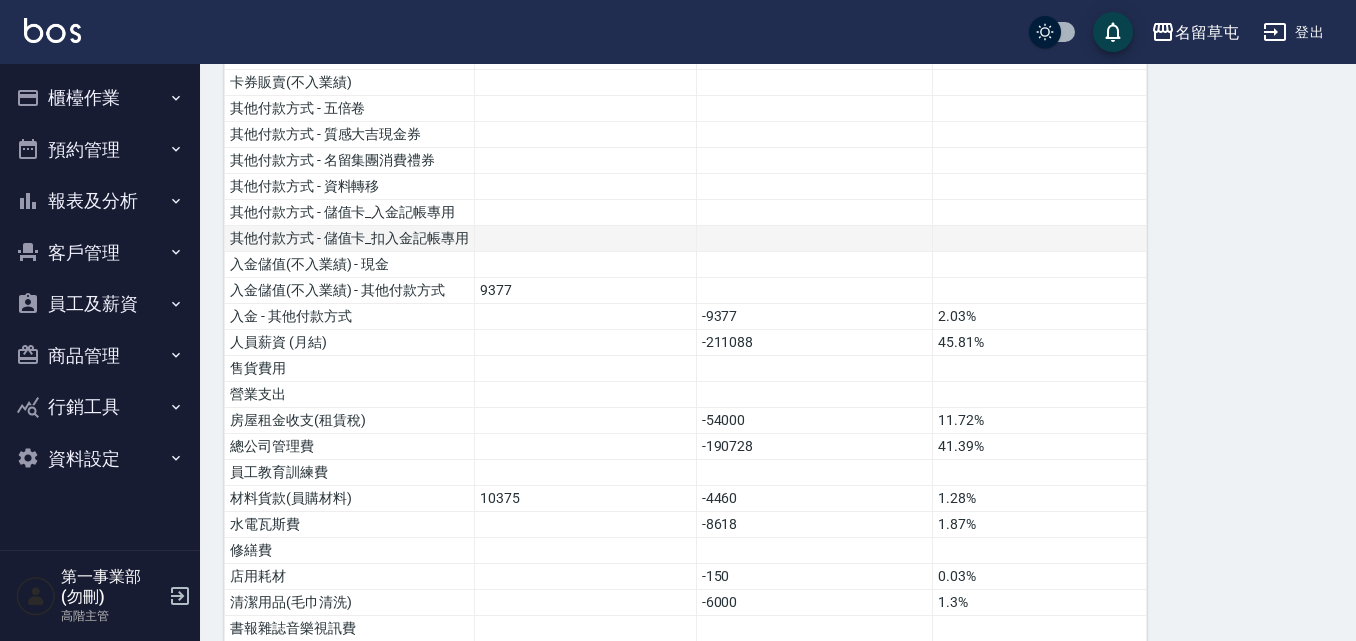 scroll, scrollTop: 700, scrollLeft: 0, axis: vertical 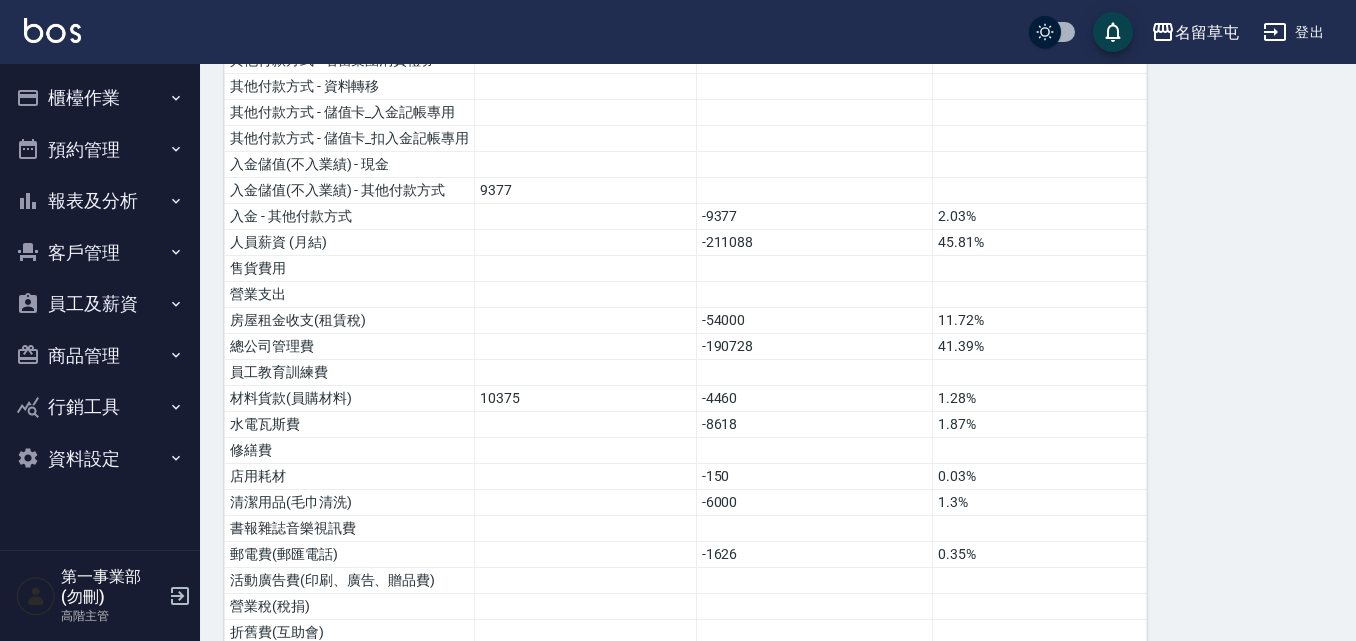 click on "名留草屯 登出" at bounding box center (678, 32) 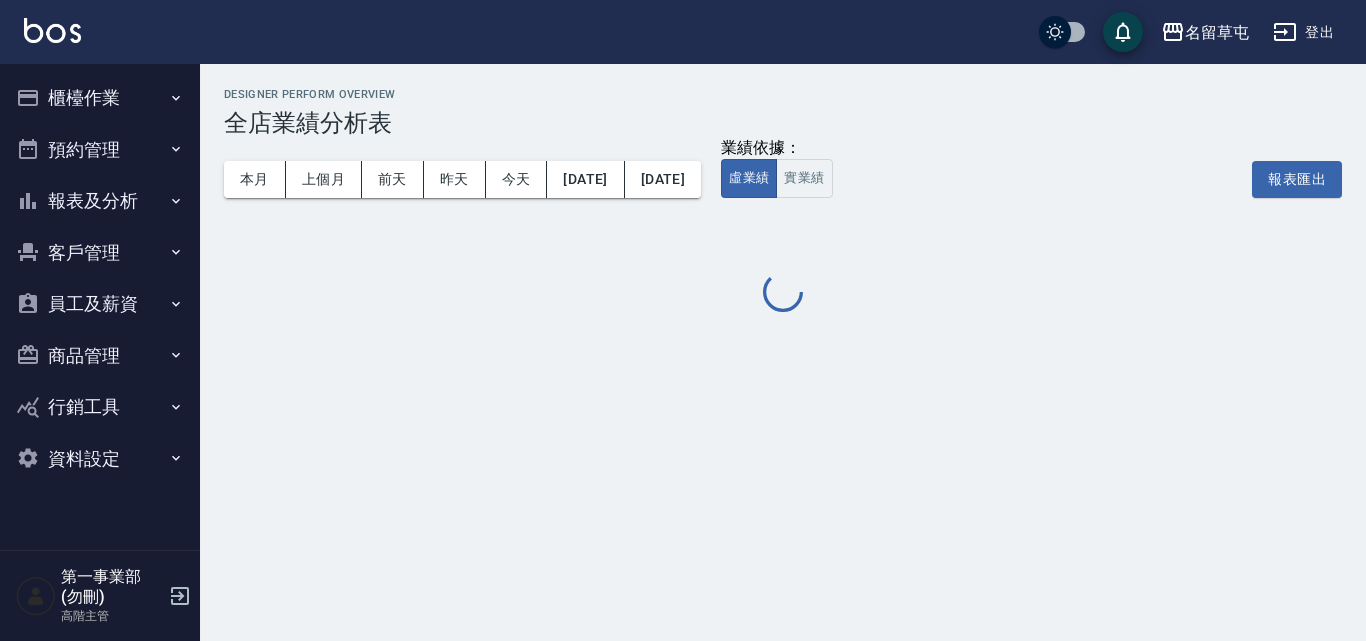 scroll, scrollTop: 0, scrollLeft: 0, axis: both 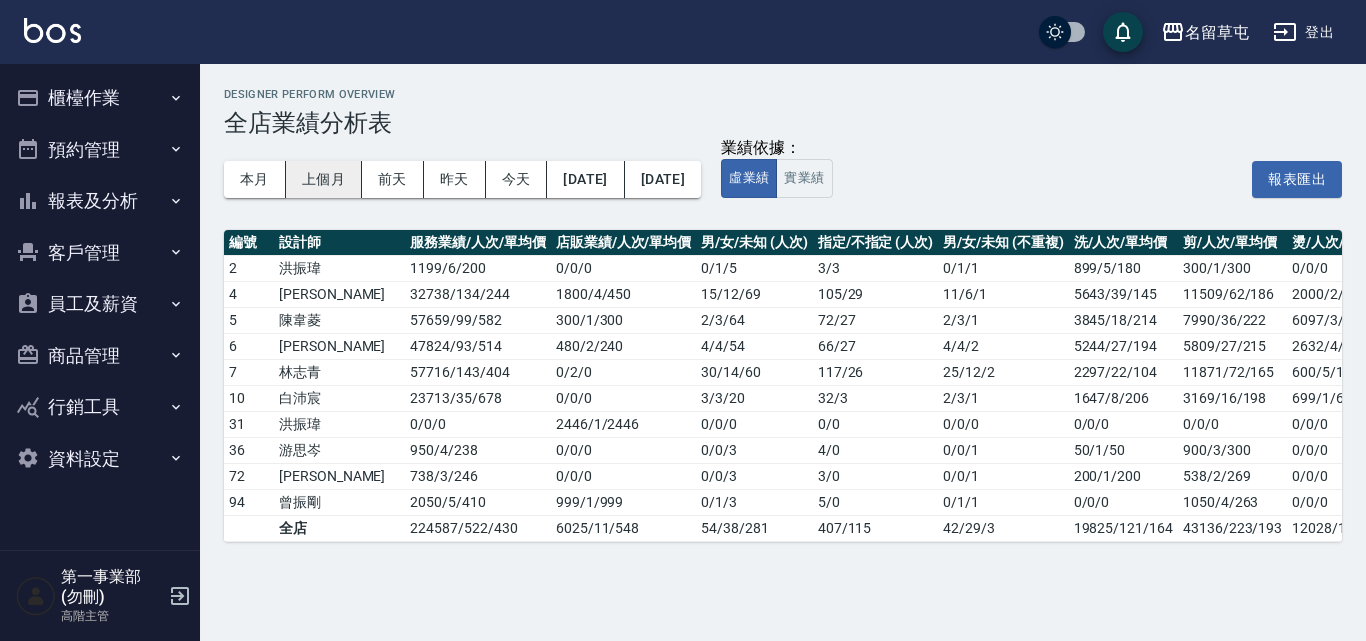 click on "上個月" at bounding box center [324, 179] 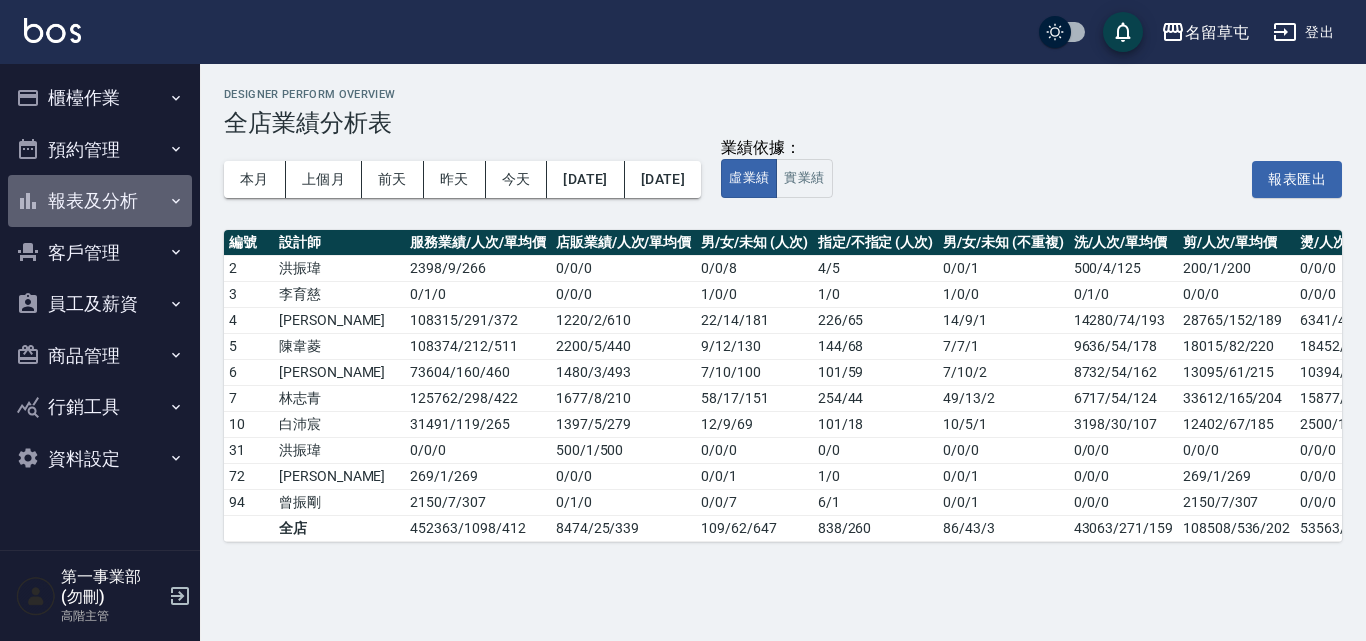 click on "報表及分析" at bounding box center [100, 201] 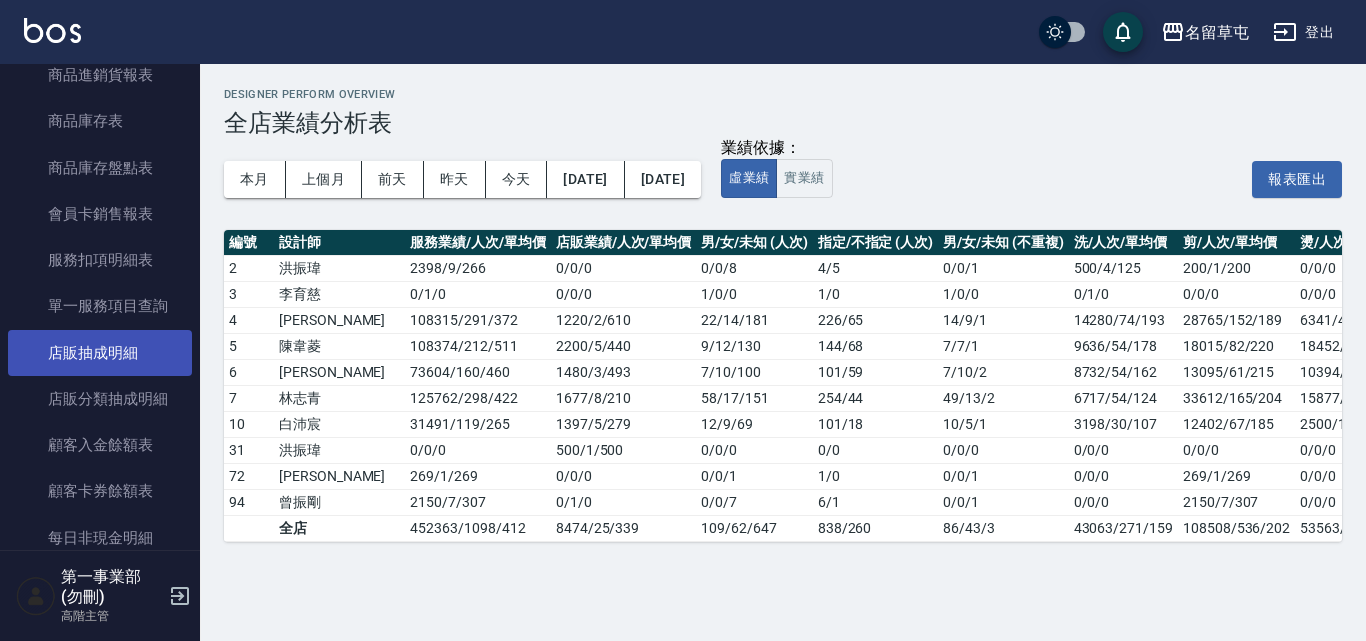 scroll, scrollTop: 1300, scrollLeft: 0, axis: vertical 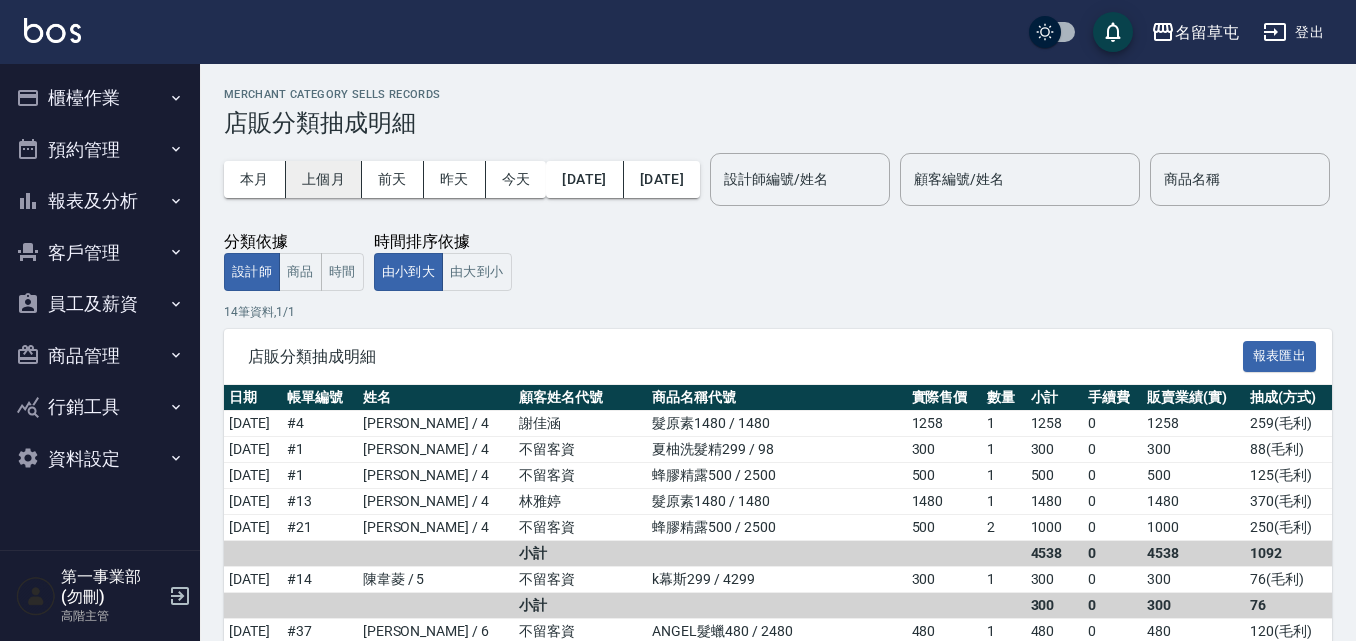 click on "上個月" at bounding box center (324, 179) 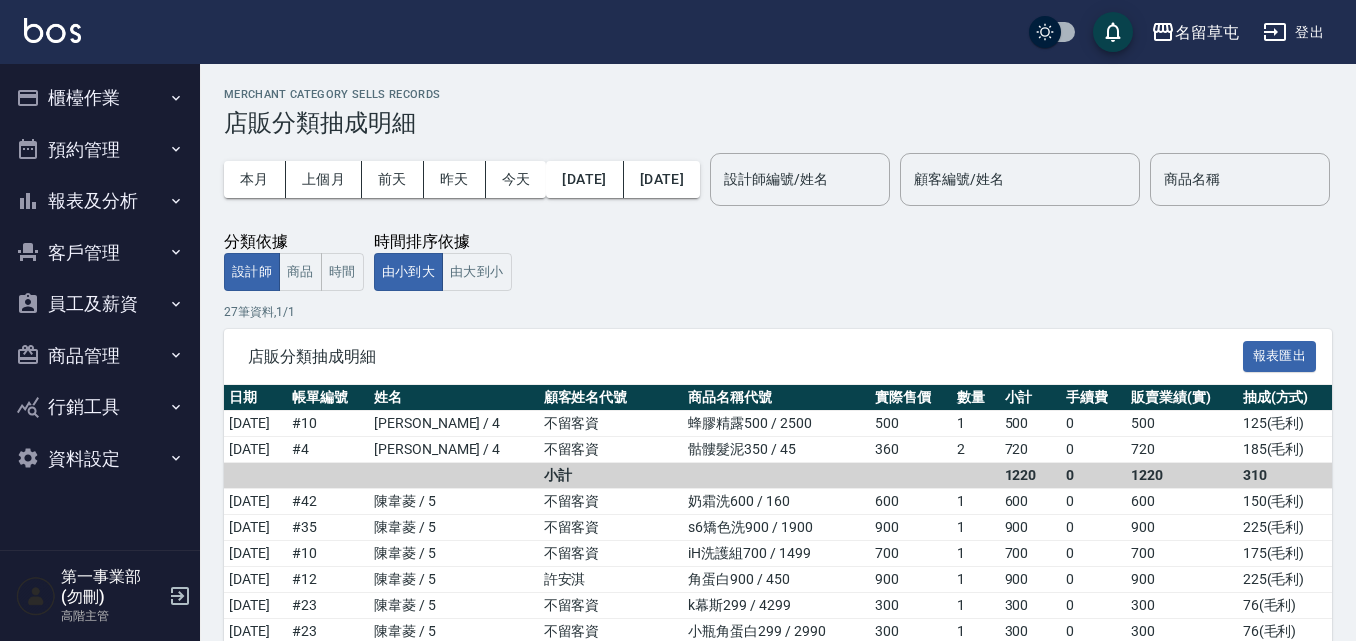 click on "員工及薪資" at bounding box center [100, 304] 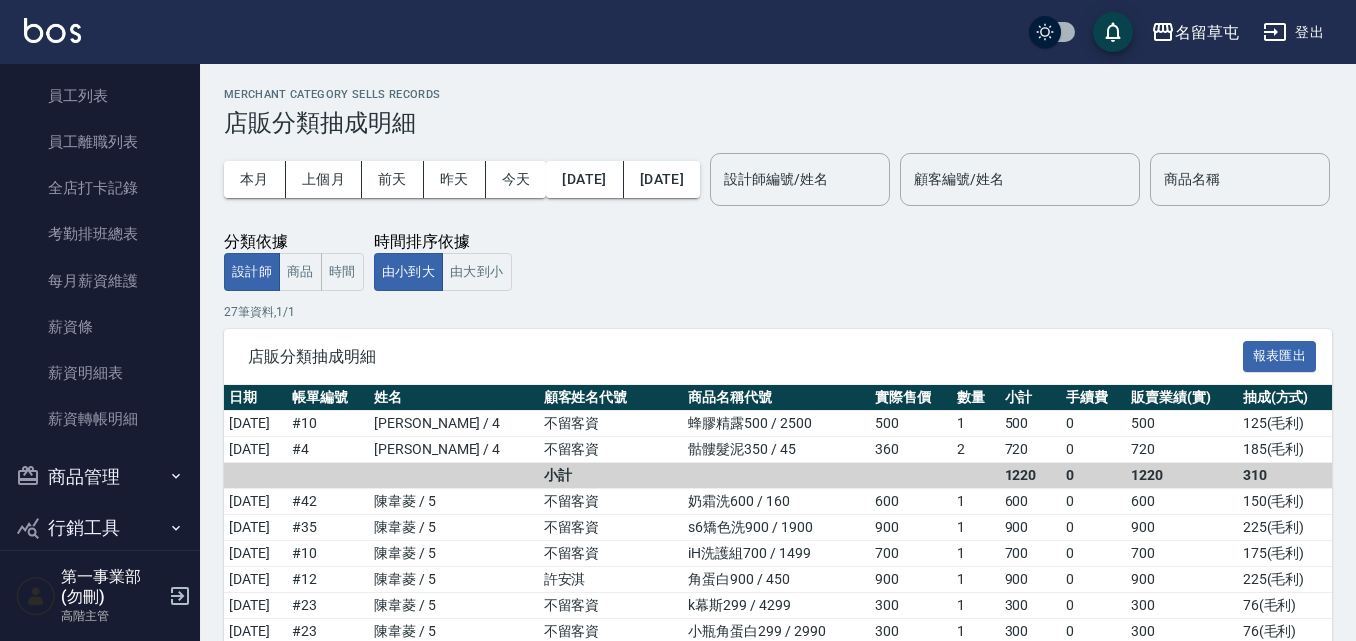 scroll, scrollTop: 300, scrollLeft: 0, axis: vertical 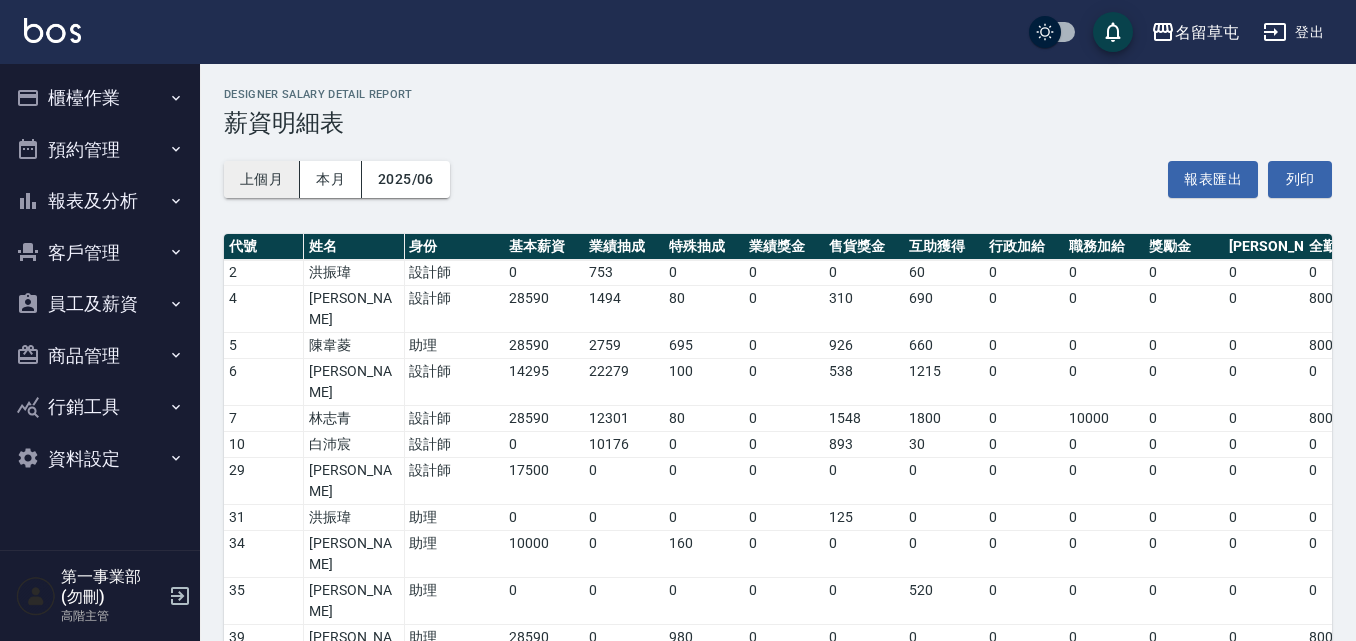 drag, startPoint x: 278, startPoint y: 192, endPoint x: 275, endPoint y: 182, distance: 10.440307 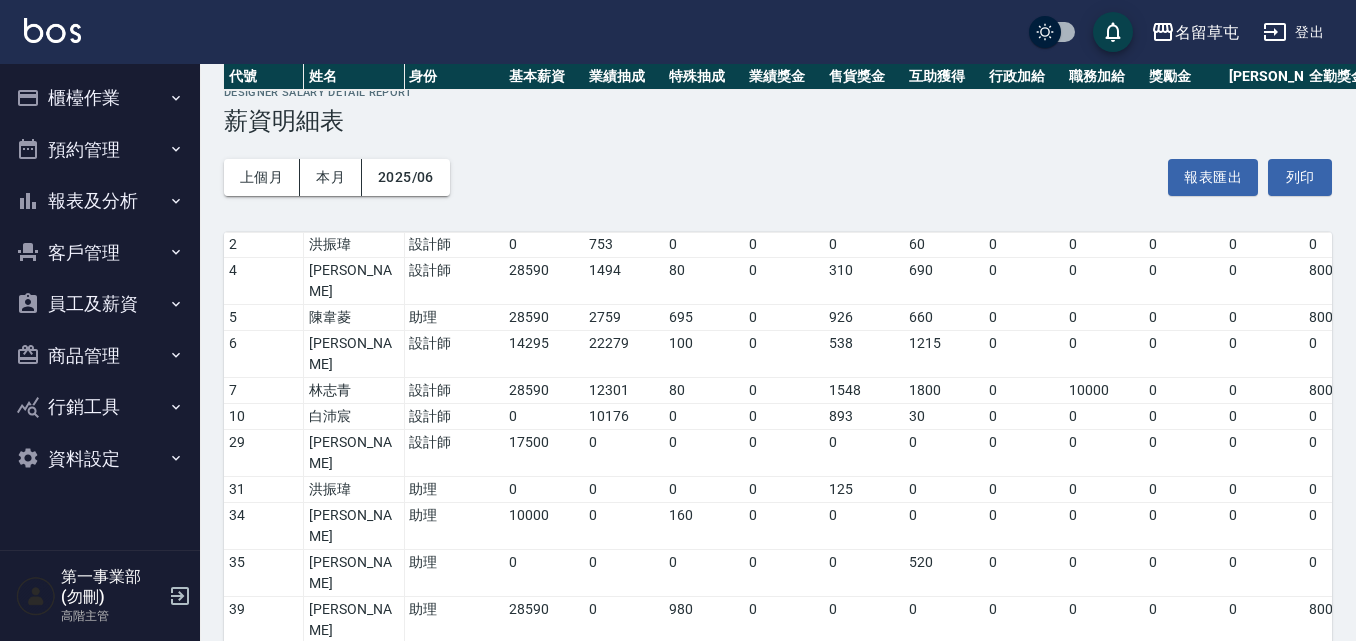 scroll, scrollTop: 401, scrollLeft: 0, axis: vertical 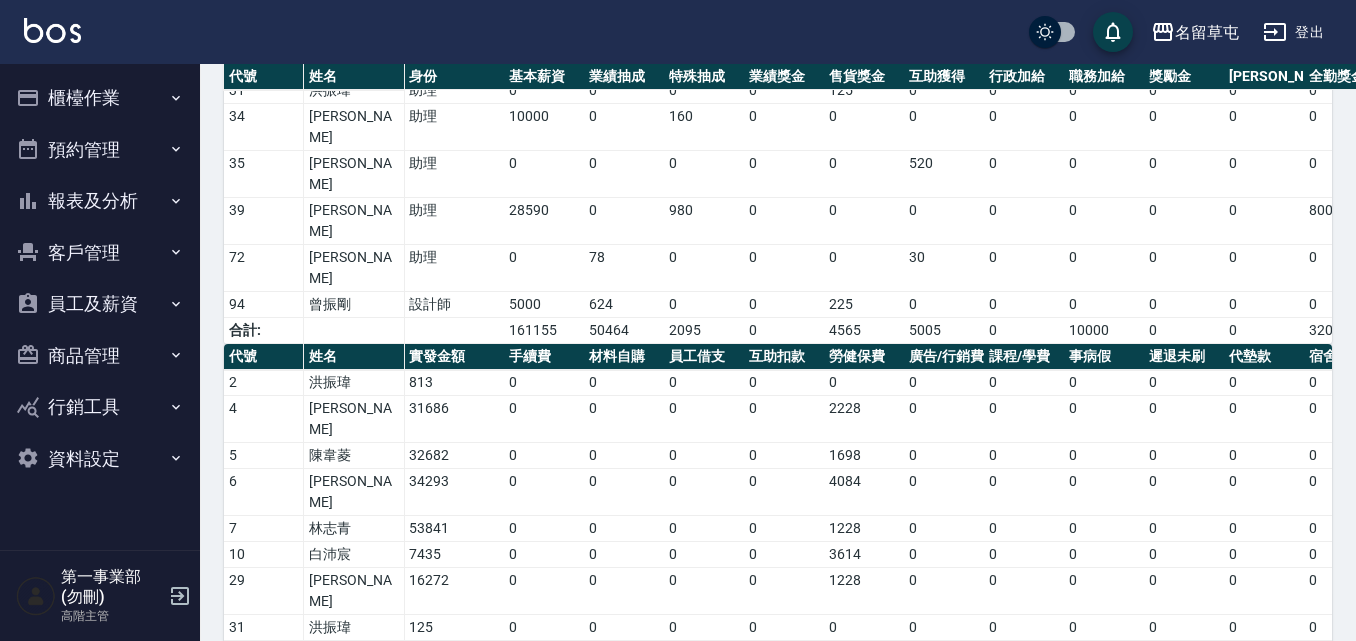 click on "報表及分析" at bounding box center (100, 201) 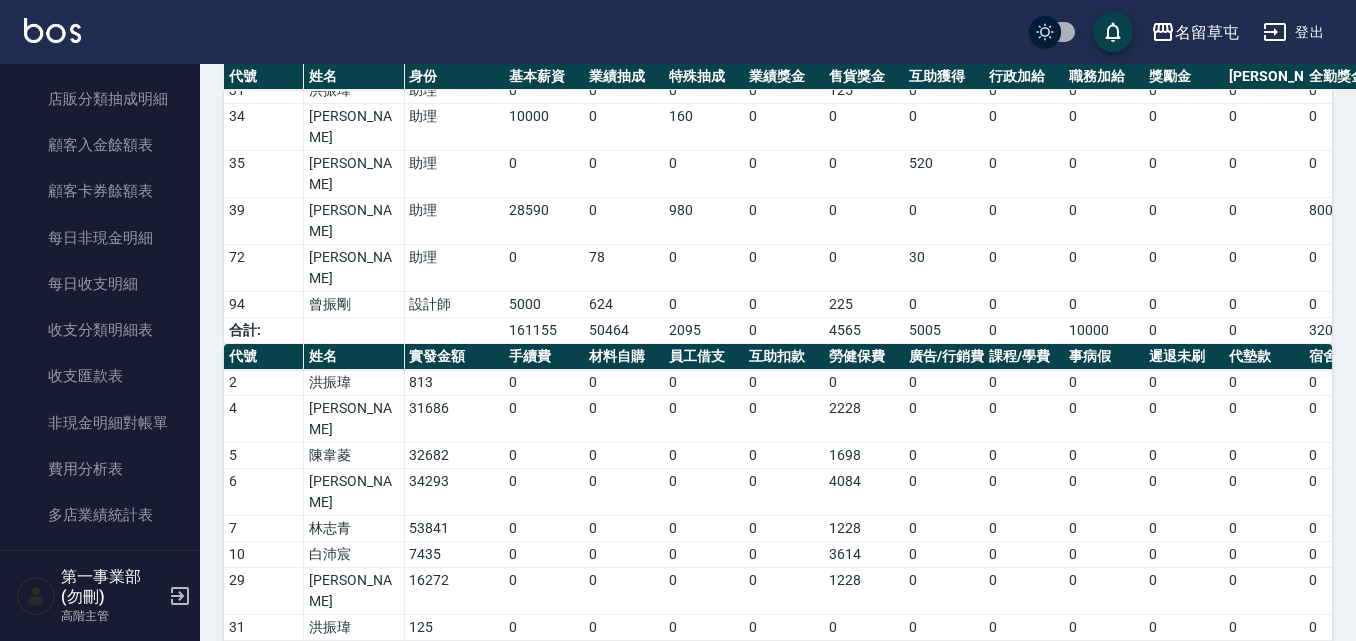 scroll, scrollTop: 1600, scrollLeft: 0, axis: vertical 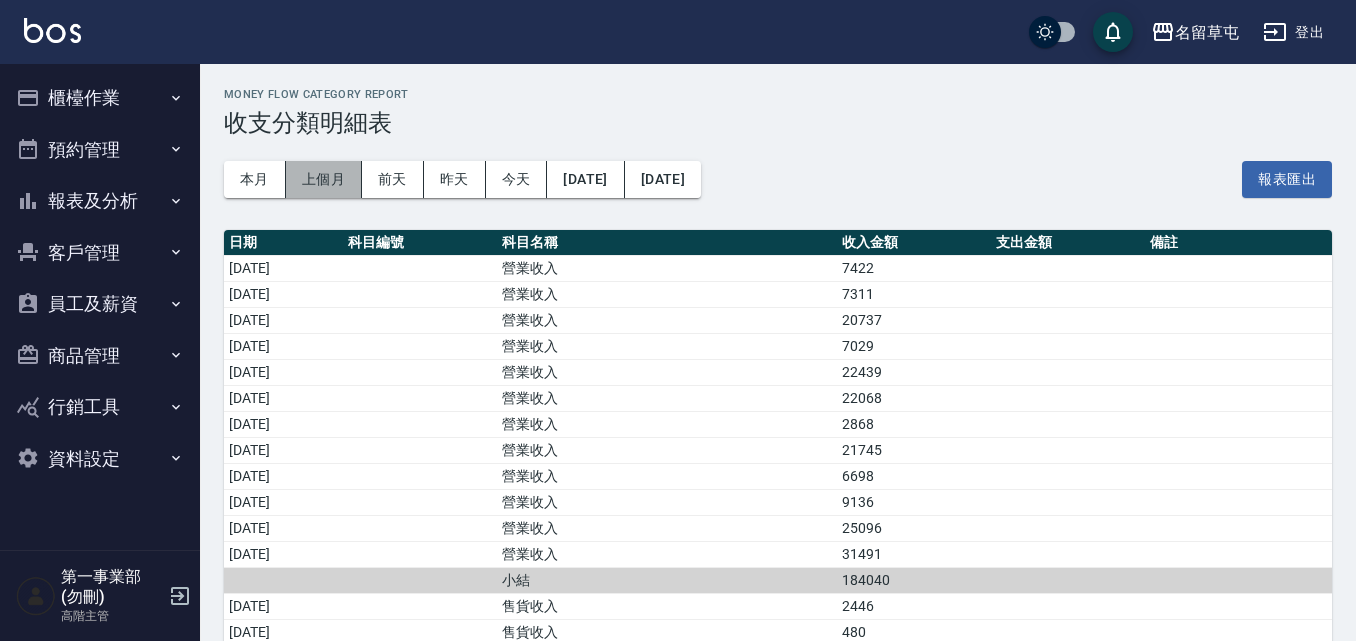 click on "上個月" at bounding box center (324, 179) 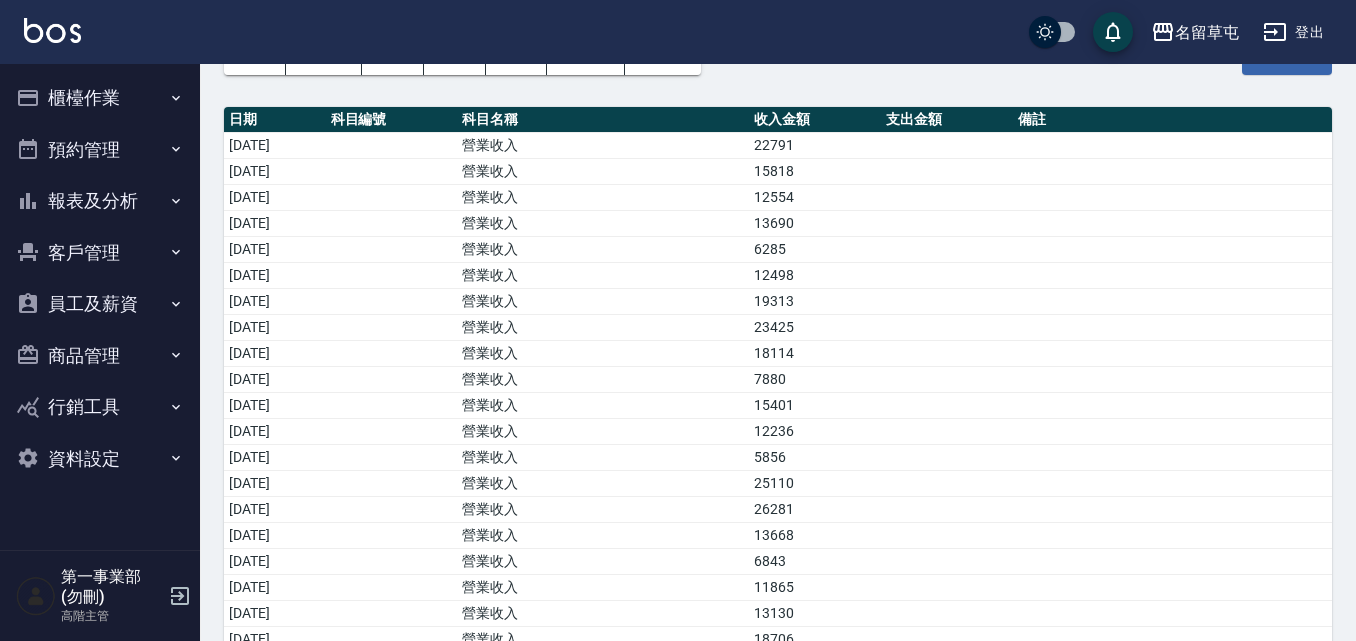 scroll, scrollTop: 0, scrollLeft: 0, axis: both 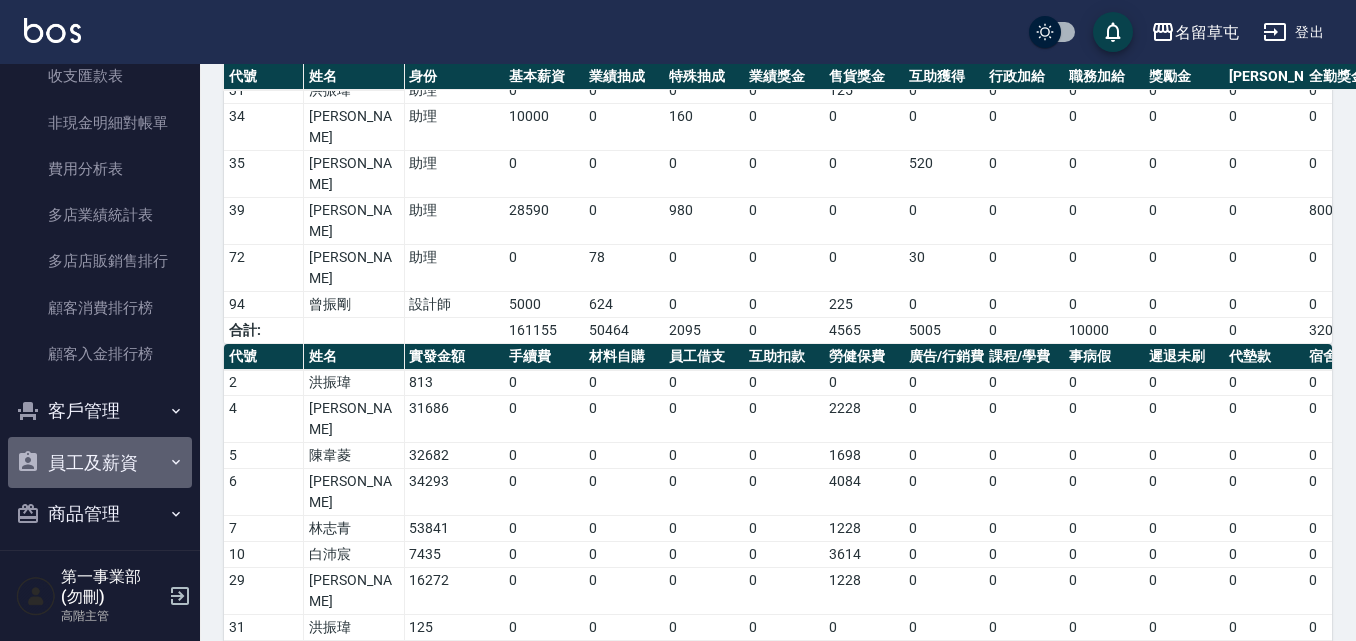 click on "員工及薪資" at bounding box center [100, 463] 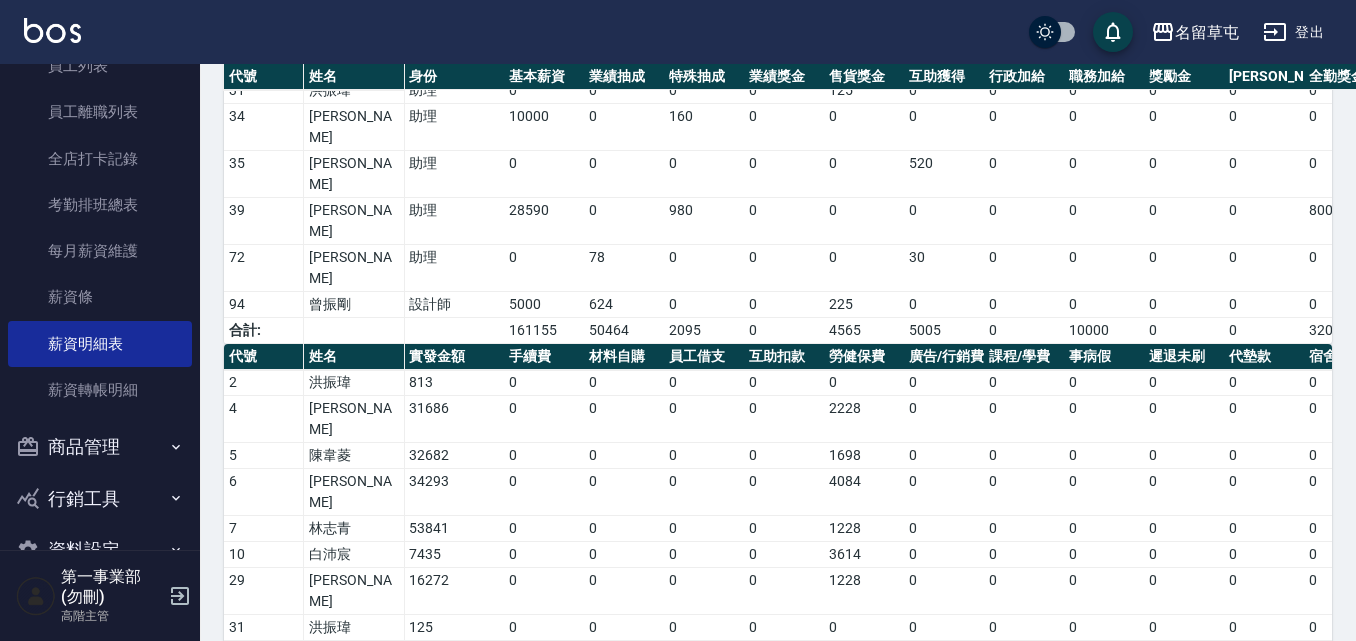 scroll, scrollTop: 2300, scrollLeft: 0, axis: vertical 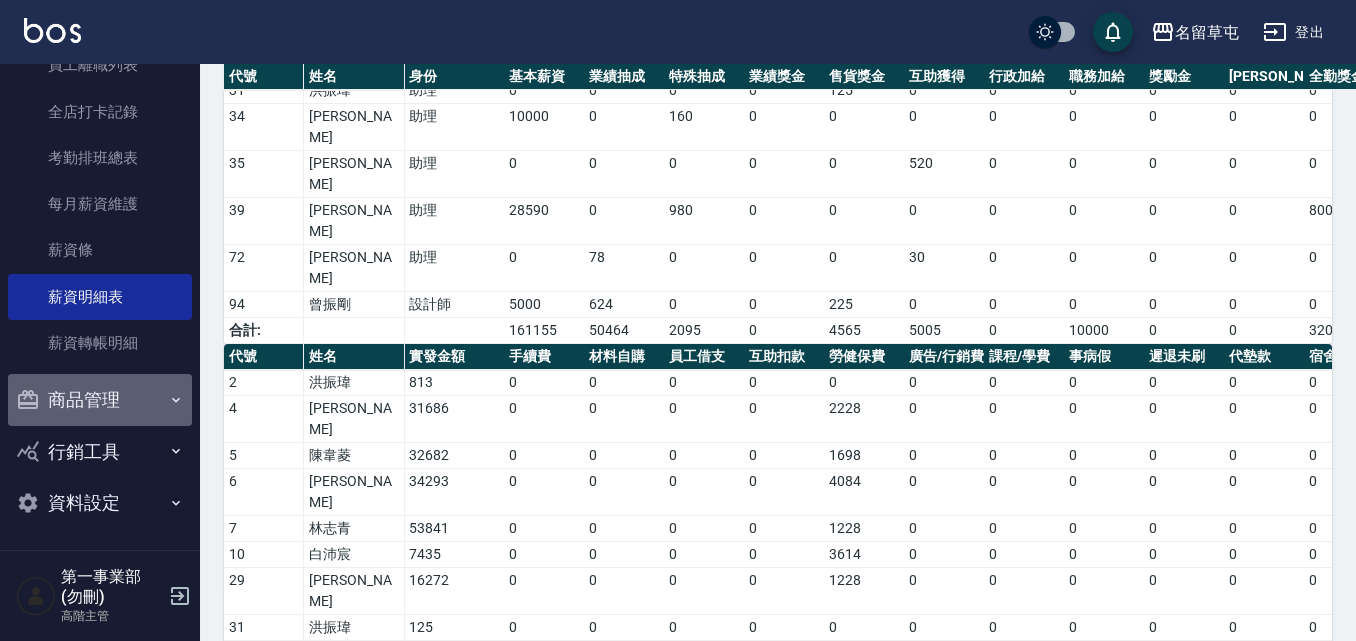click on "商品管理" at bounding box center [100, 400] 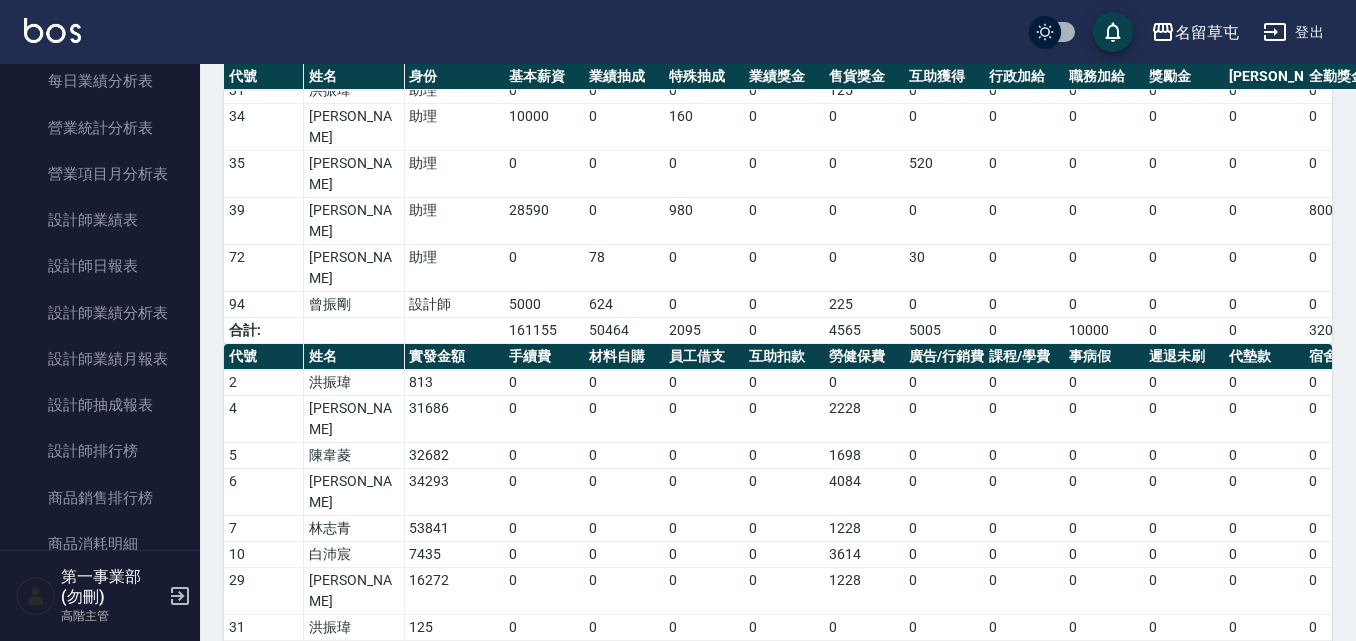 scroll, scrollTop: 650, scrollLeft: 0, axis: vertical 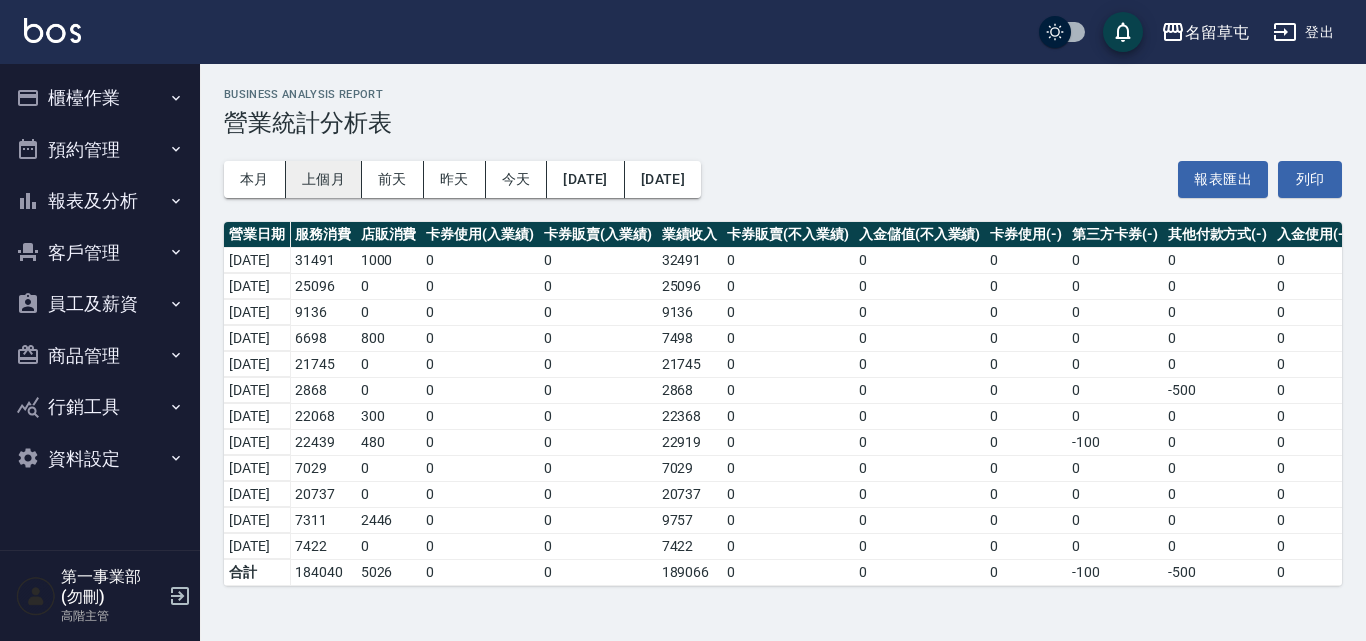 click on "上個月" at bounding box center [324, 179] 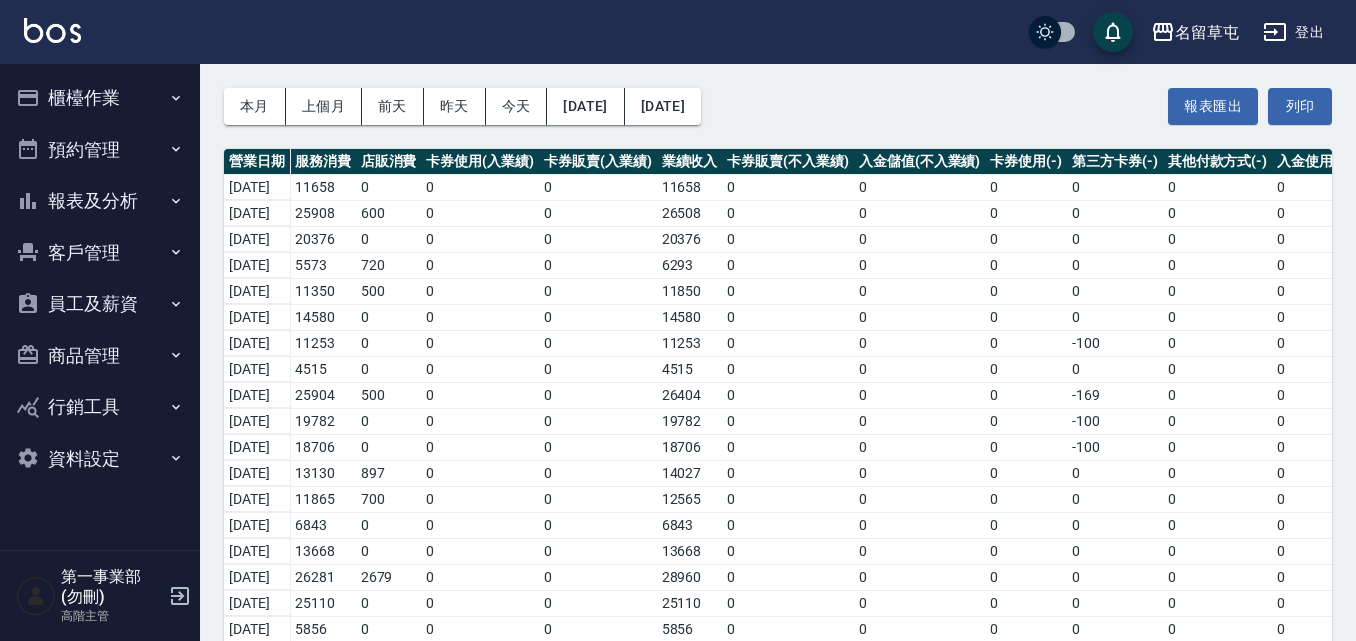 scroll, scrollTop: 0, scrollLeft: 0, axis: both 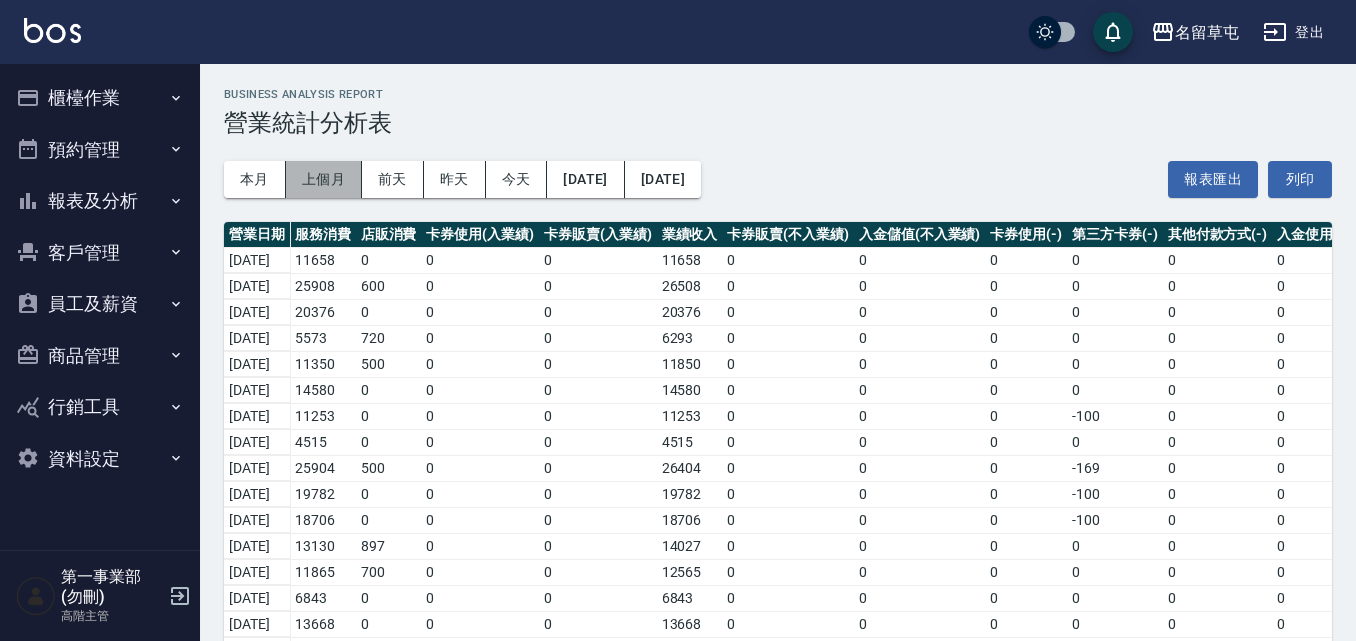 click on "上個月" at bounding box center (324, 179) 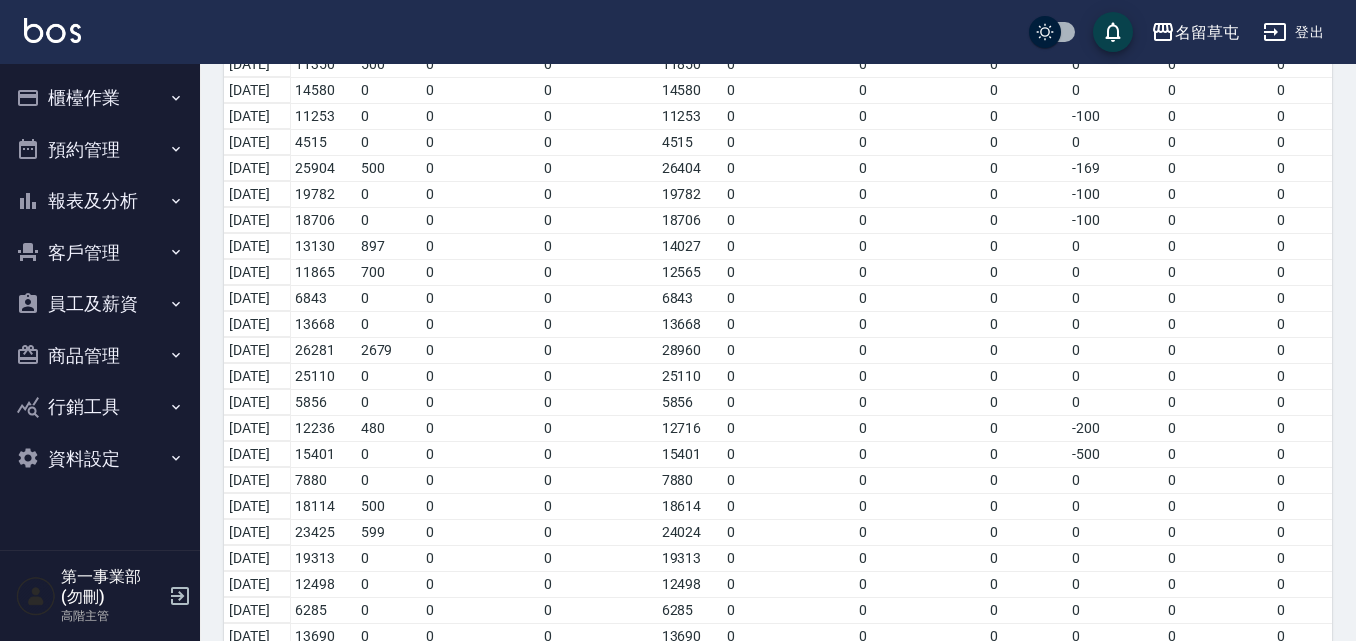 scroll, scrollTop: 452, scrollLeft: 0, axis: vertical 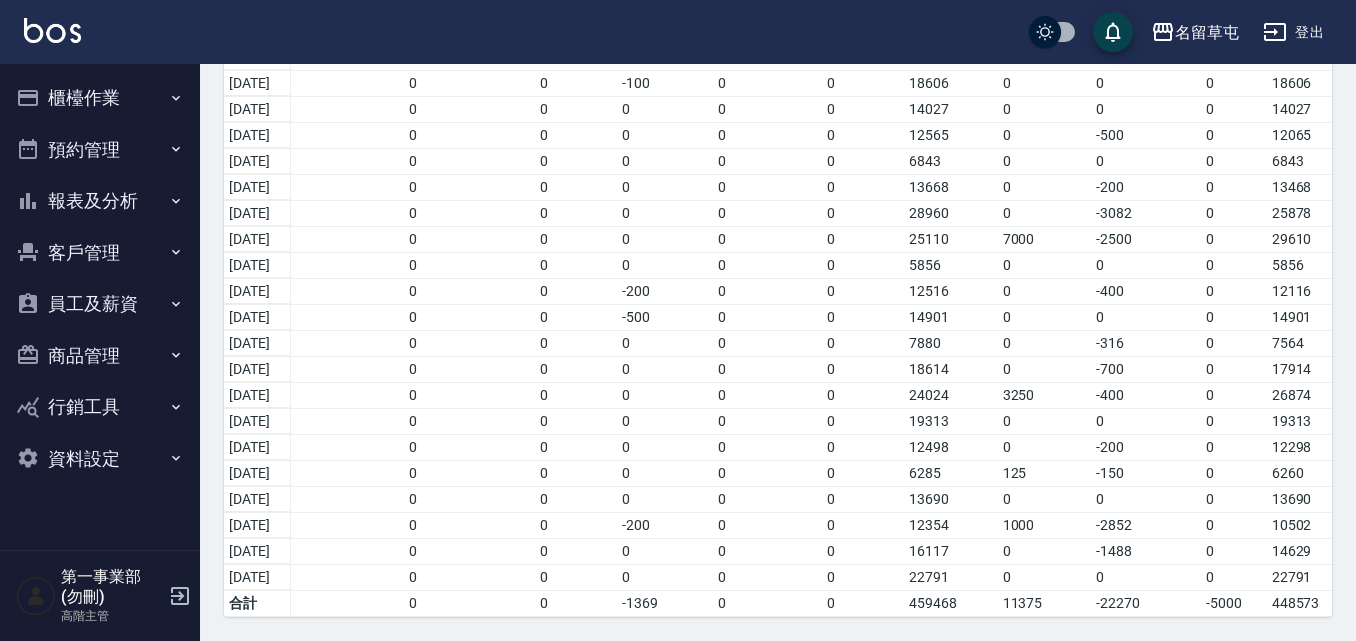 type 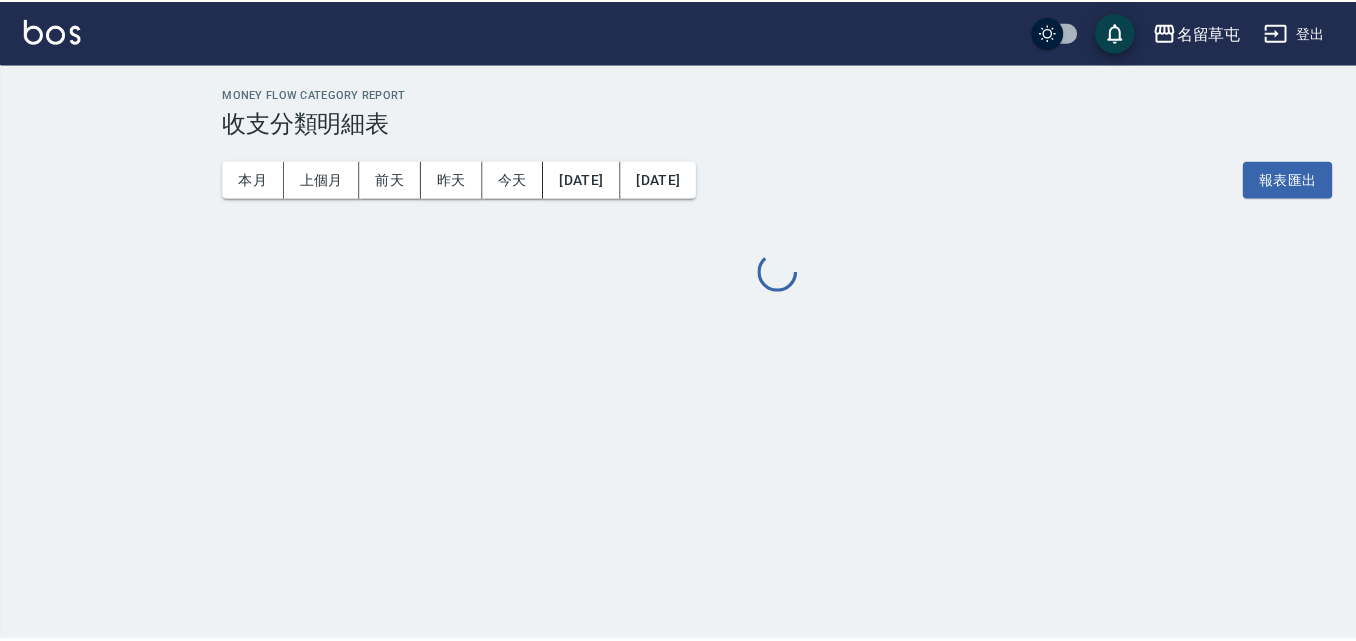 scroll, scrollTop: 200, scrollLeft: 0, axis: vertical 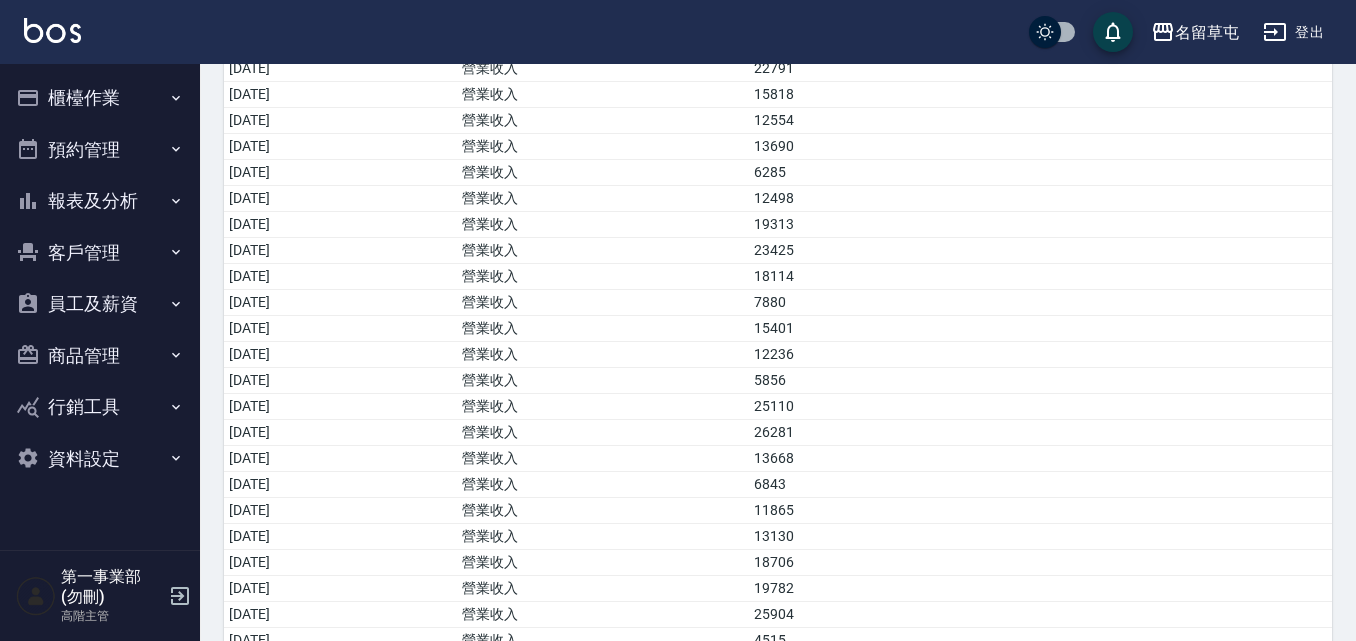 drag, startPoint x: 262, startPoint y: 173, endPoint x: 338, endPoint y: 441, distance: 278.56778 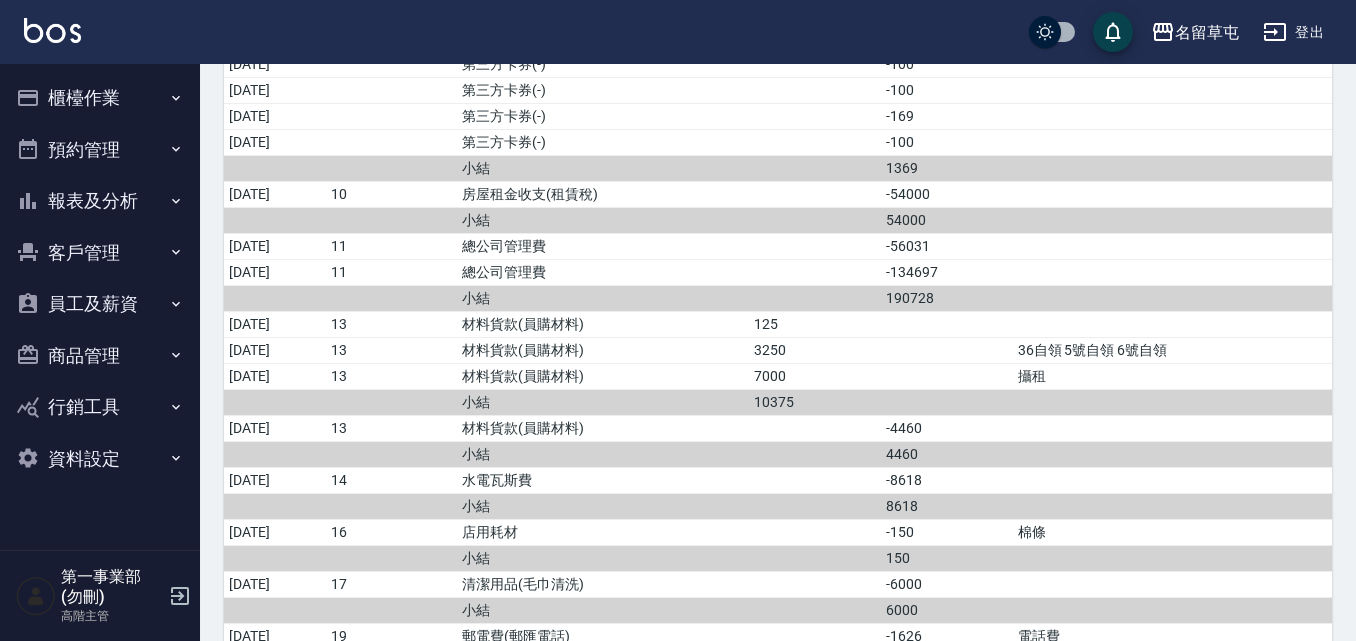 scroll, scrollTop: 1500, scrollLeft: 0, axis: vertical 